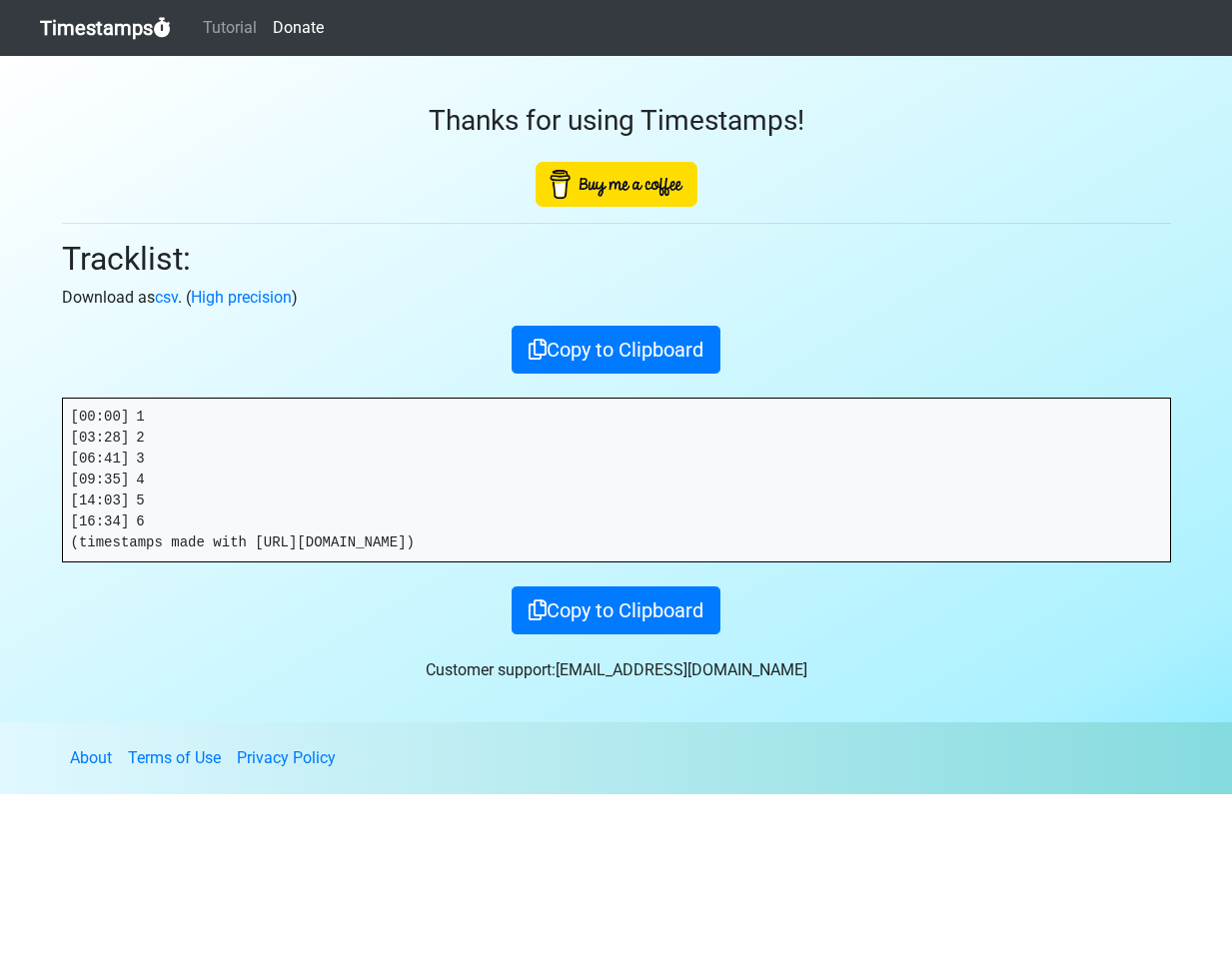 scroll, scrollTop: 0, scrollLeft: 0, axis: both 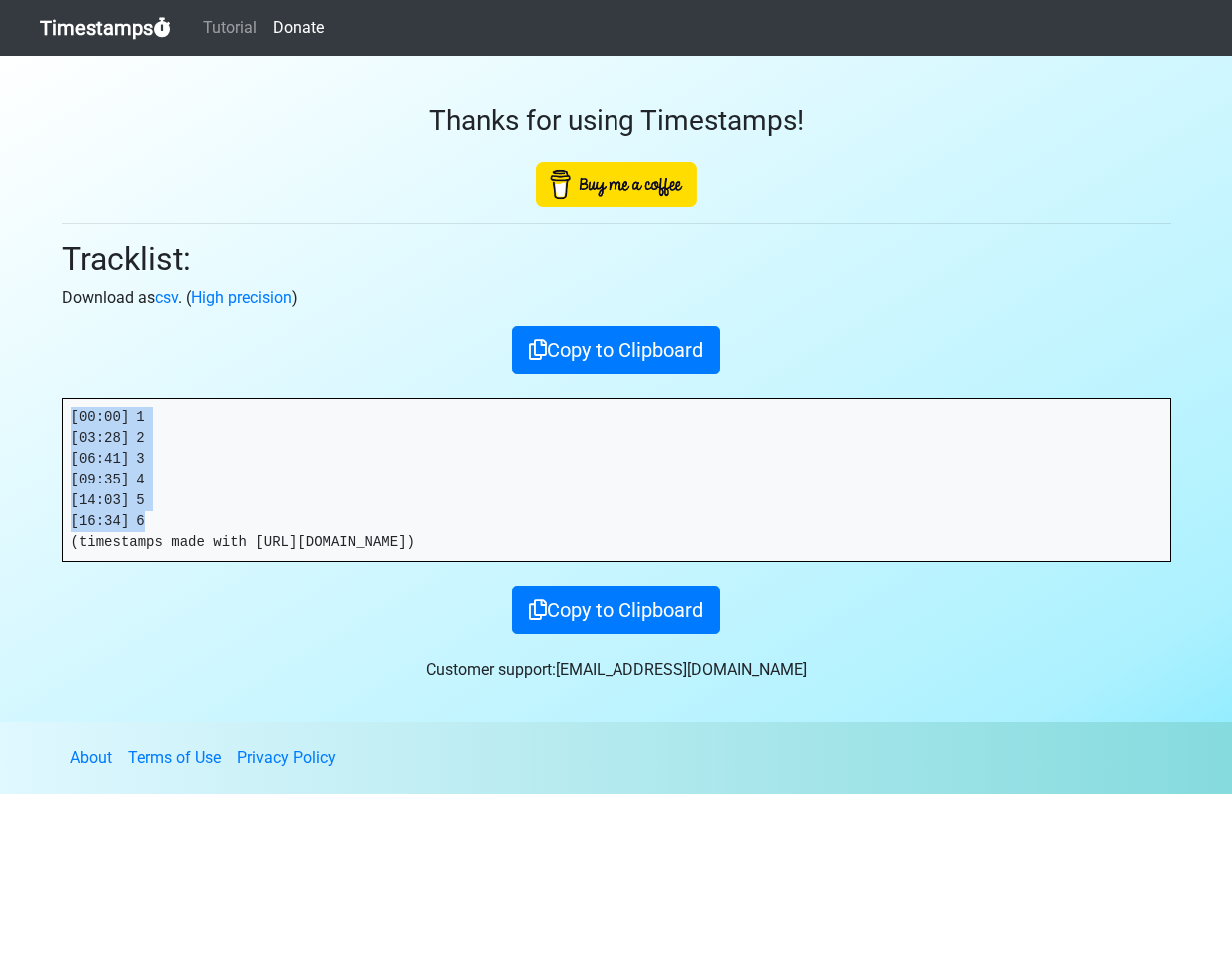 drag, startPoint x: 90, startPoint y: 493, endPoint x: 39, endPoint y: 355, distance: 147.1224 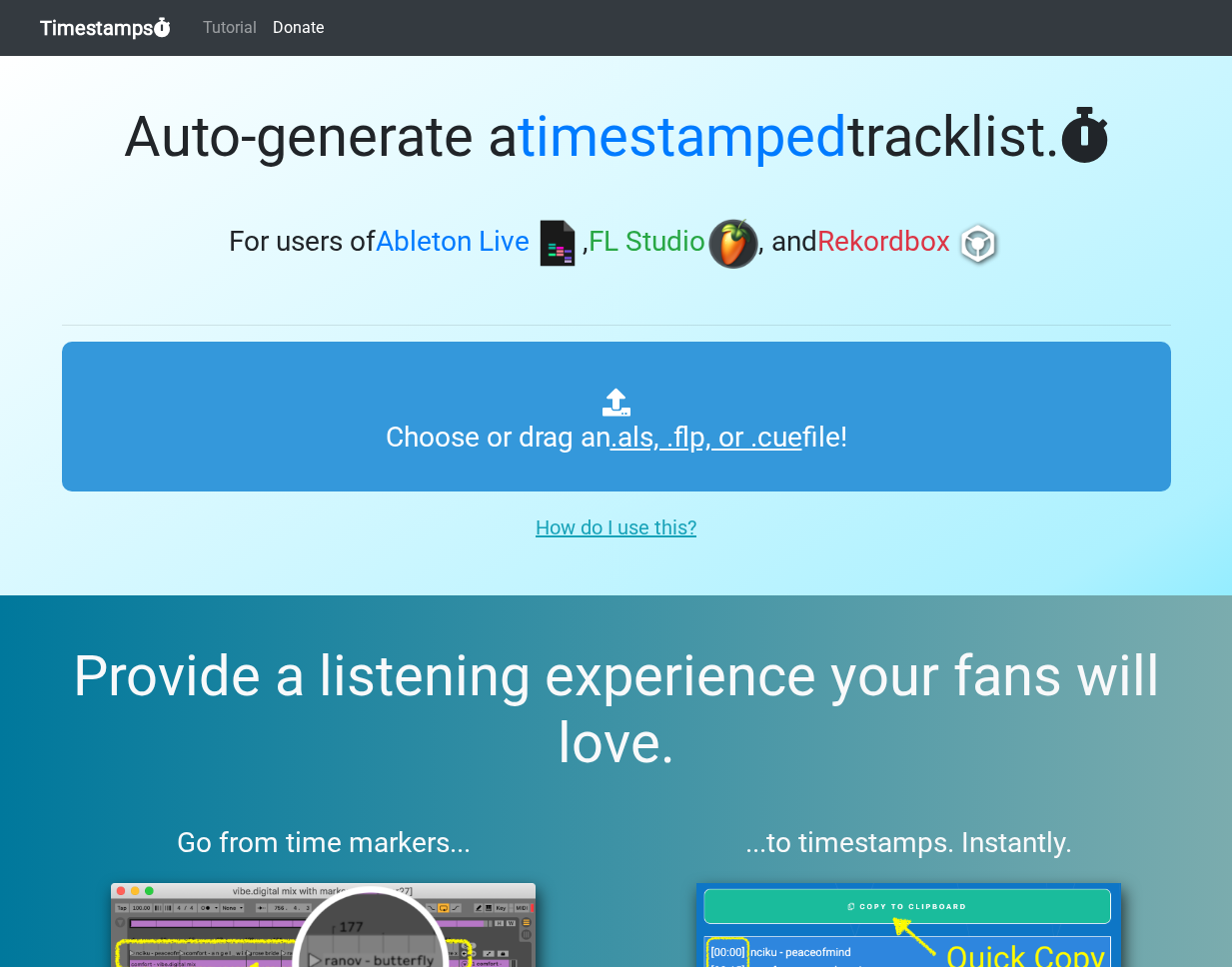 scroll, scrollTop: 0, scrollLeft: 0, axis: both 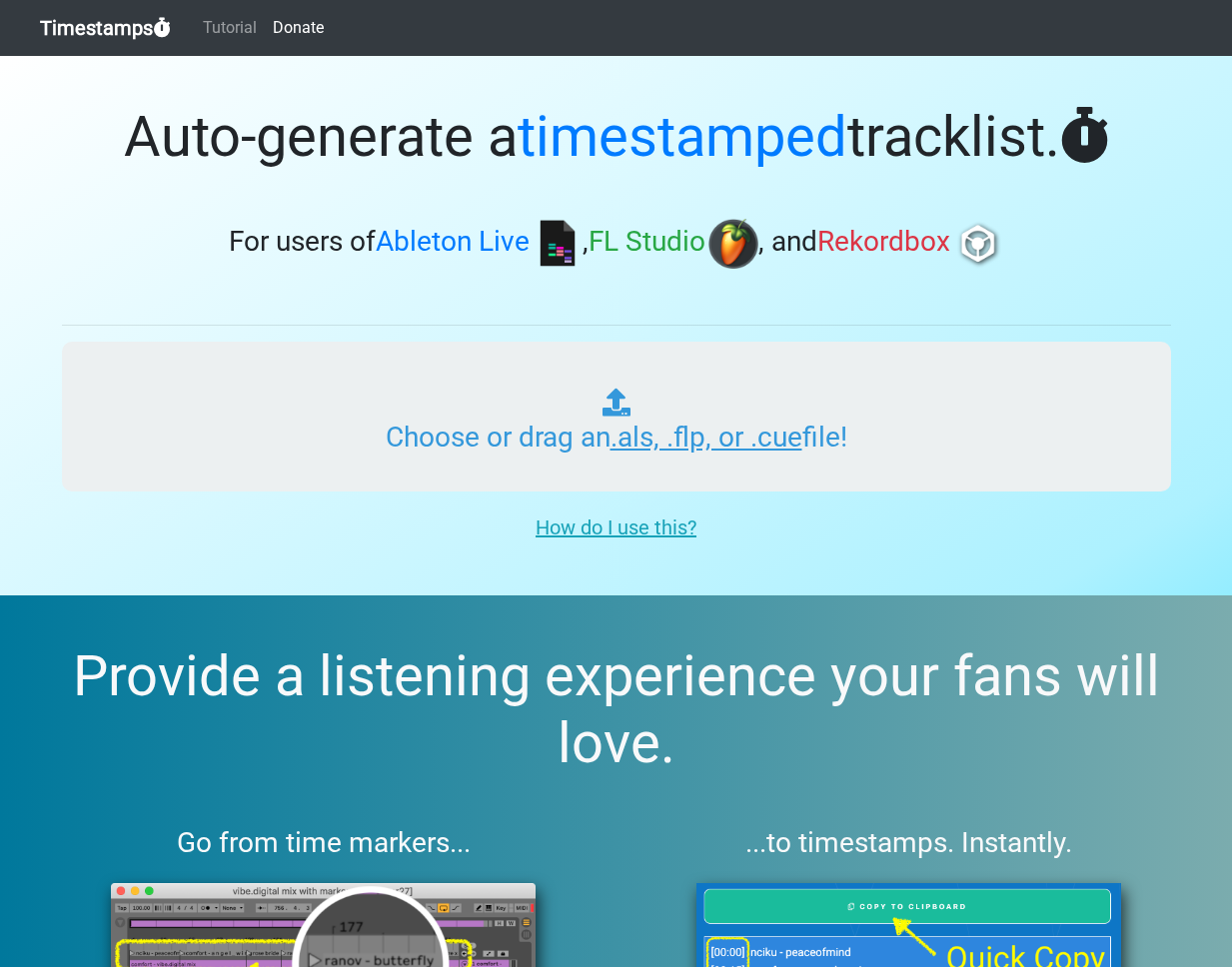 type on "C:\fakepath\ITM_PLAYLIST_052 - Track Times.als" 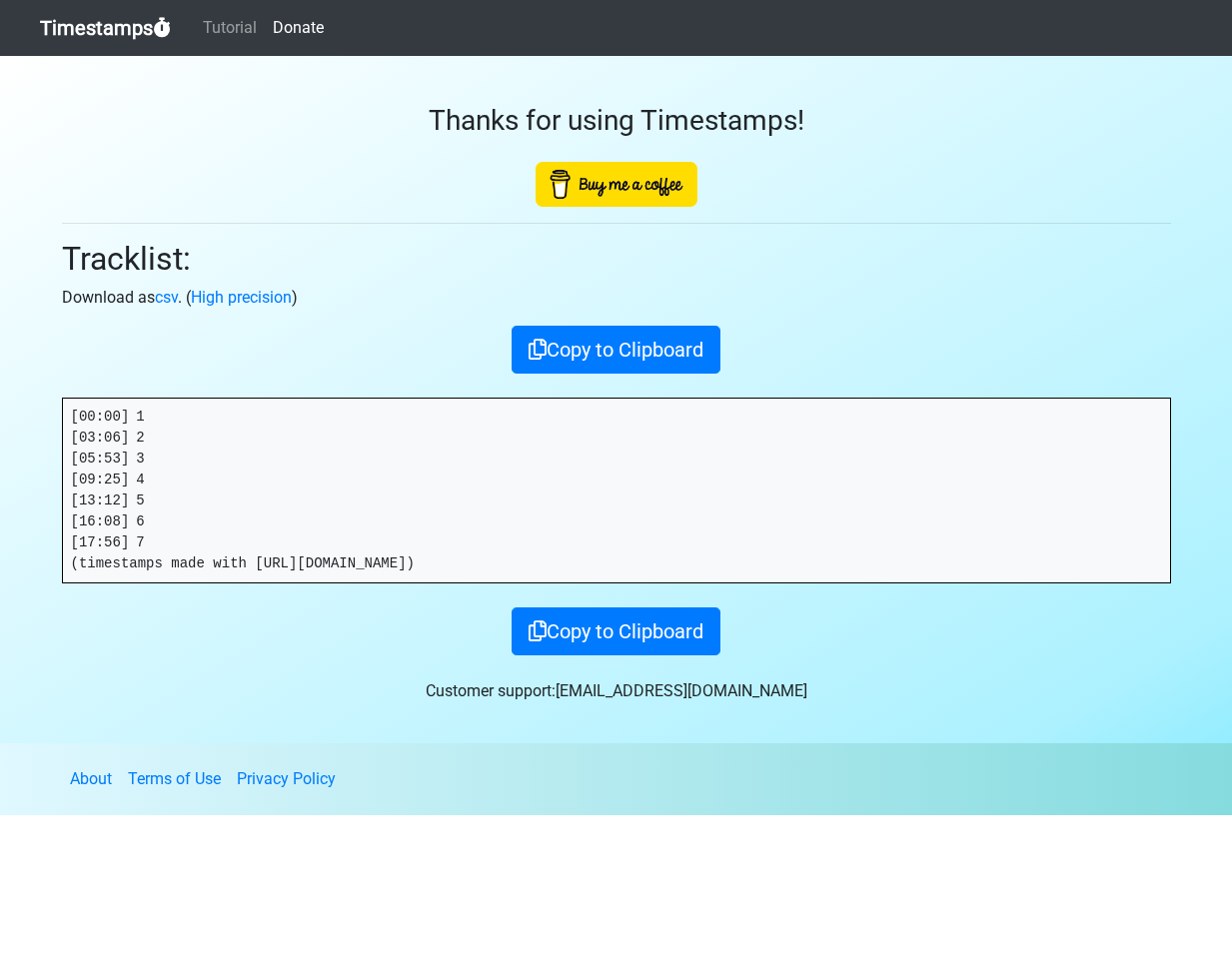 scroll, scrollTop: 0, scrollLeft: 0, axis: both 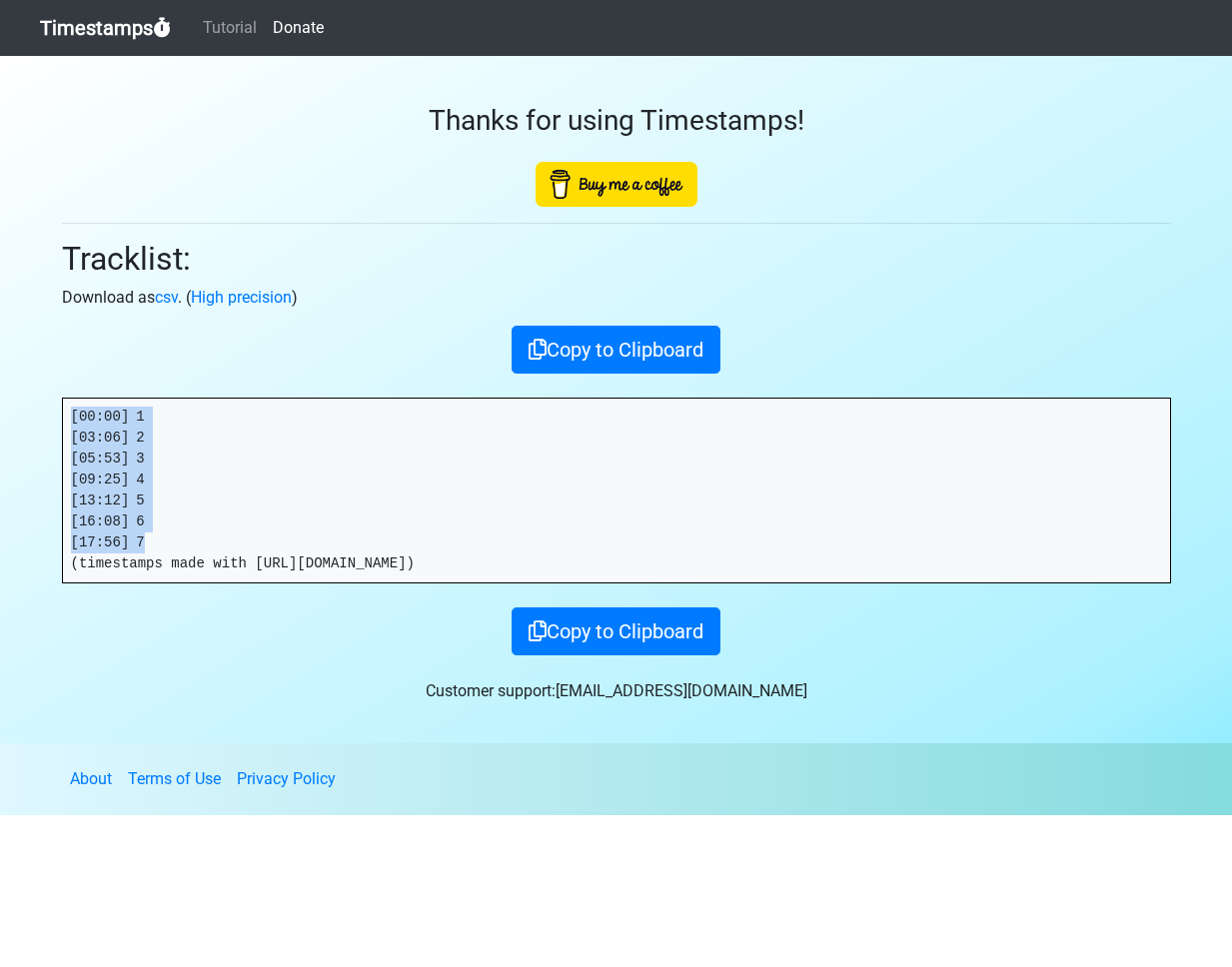 drag, startPoint x: 113, startPoint y: 521, endPoint x: 68, endPoint y: 418, distance: 112.40107 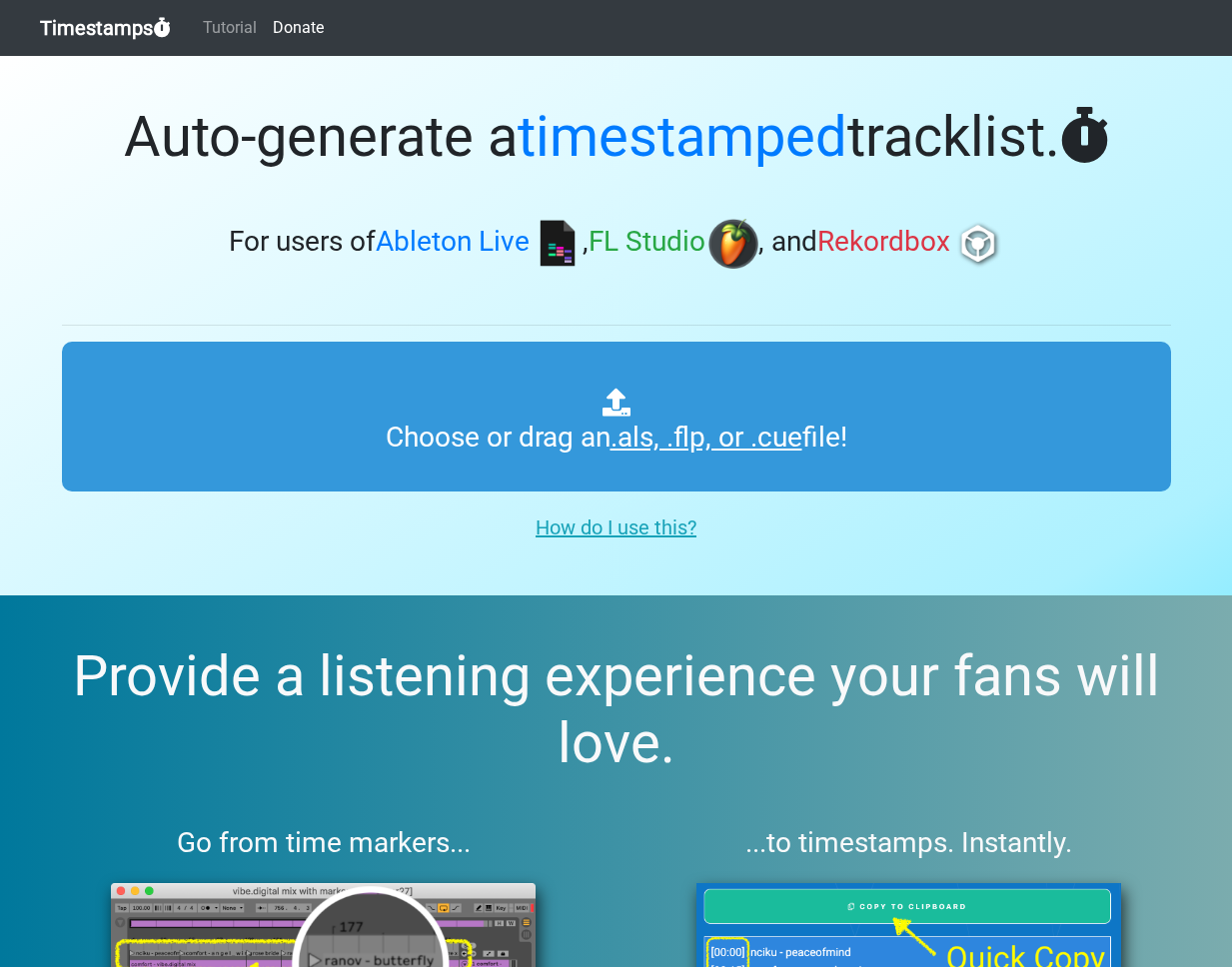 scroll, scrollTop: 0, scrollLeft: 0, axis: both 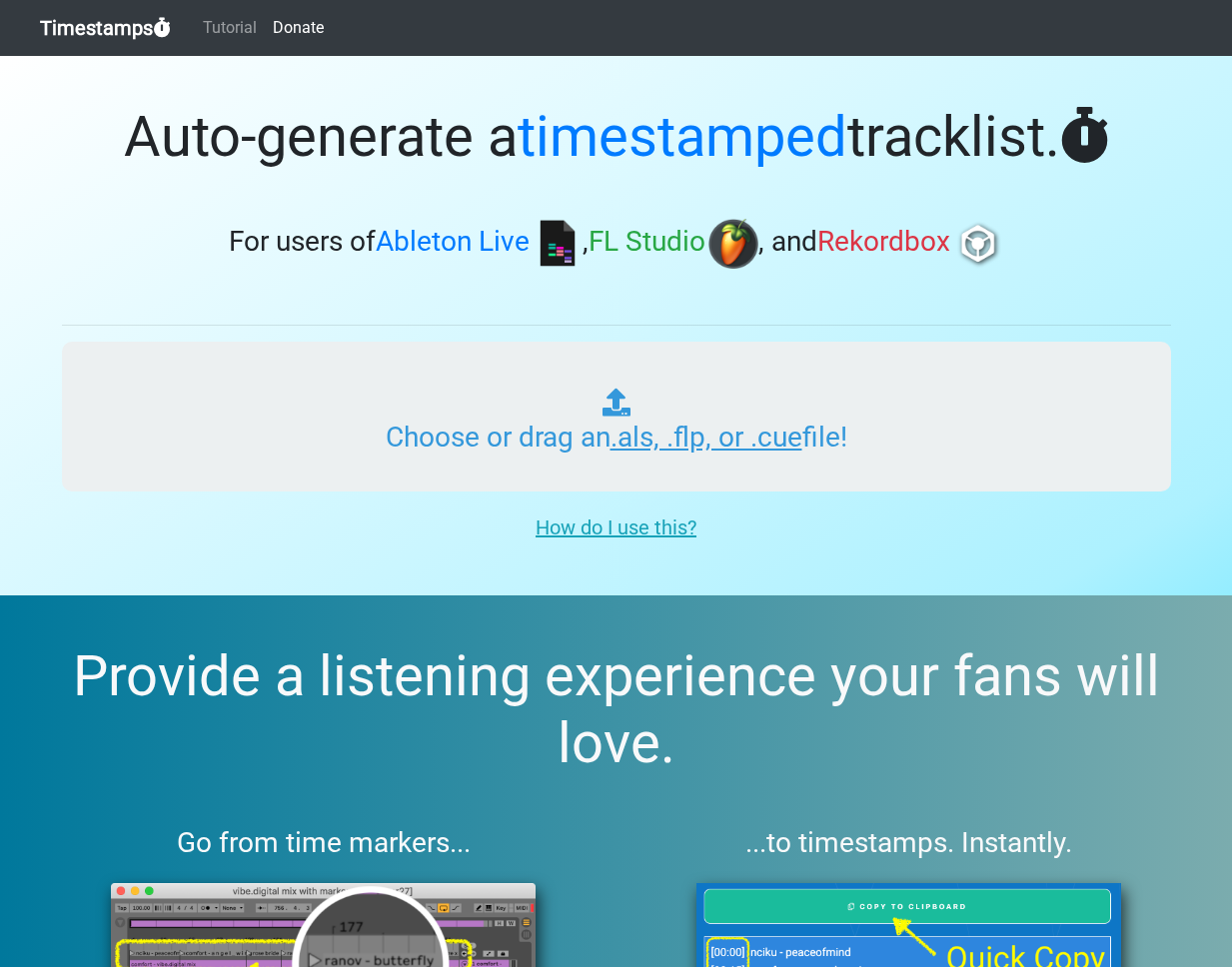 type on "C:\fakepath\ITM_PLAYLIST_053 - Track Times.als" 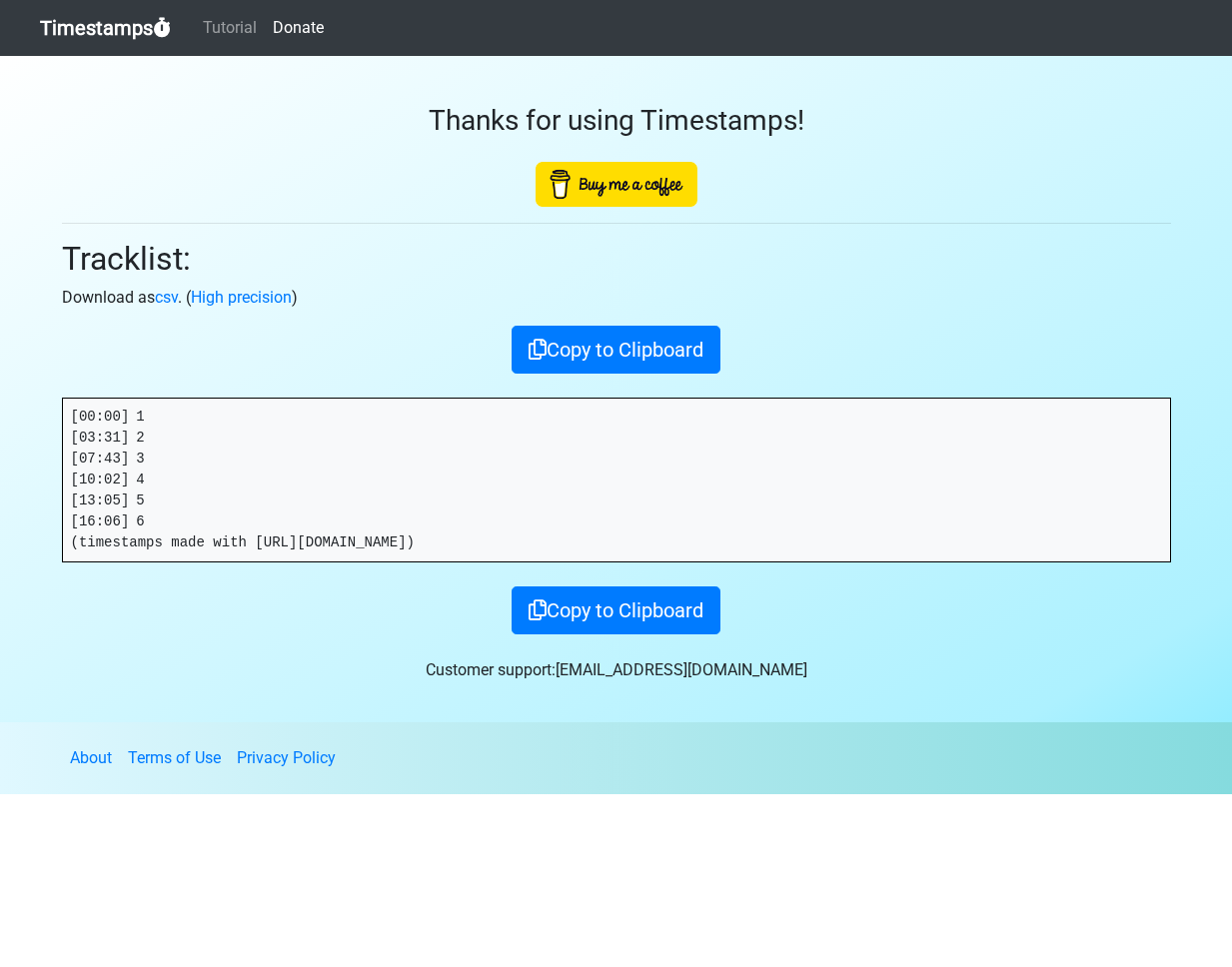 scroll, scrollTop: 0, scrollLeft: 0, axis: both 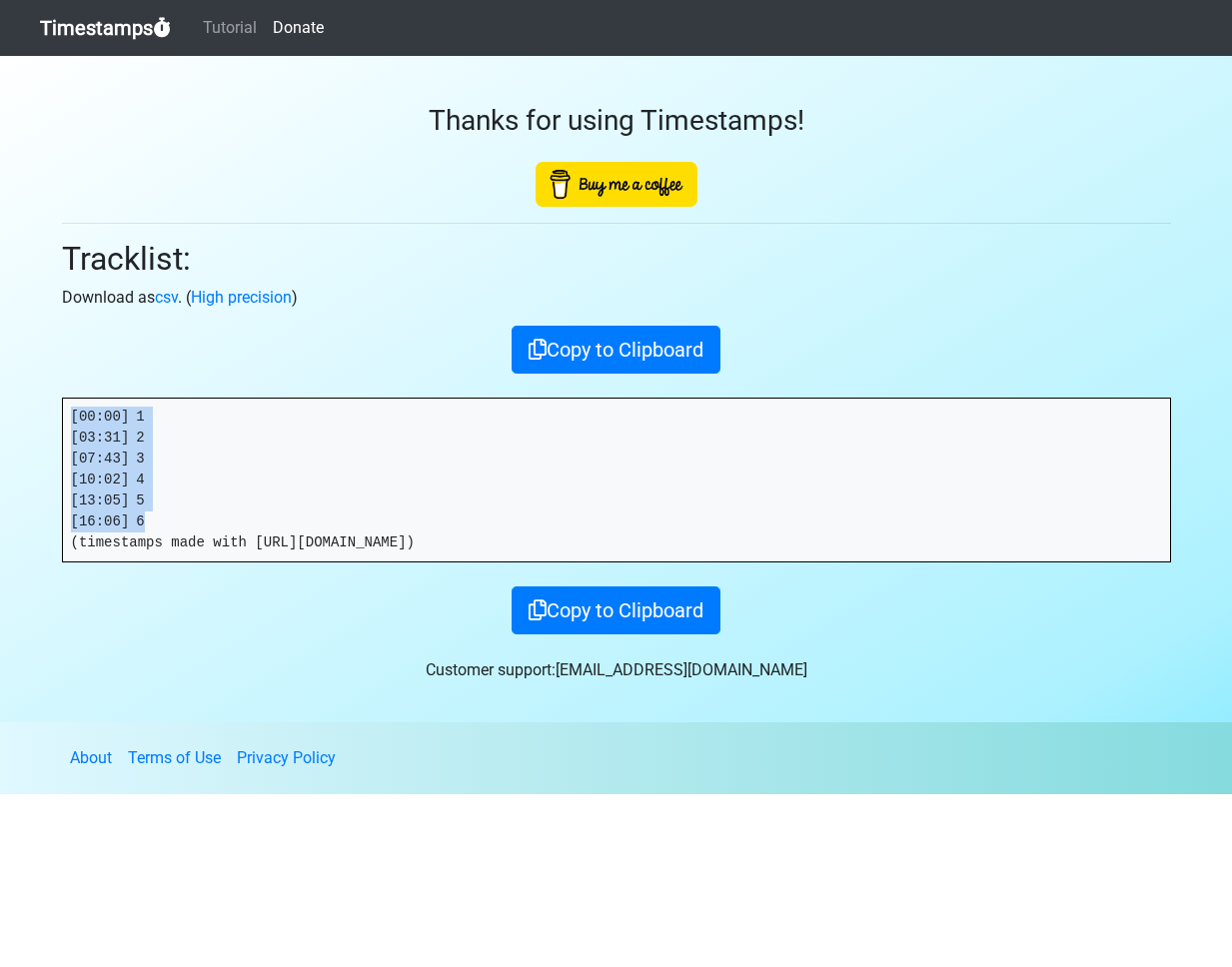 drag, startPoint x: 164, startPoint y: 524, endPoint x: -73, endPoint y: 354, distance: 291.6659 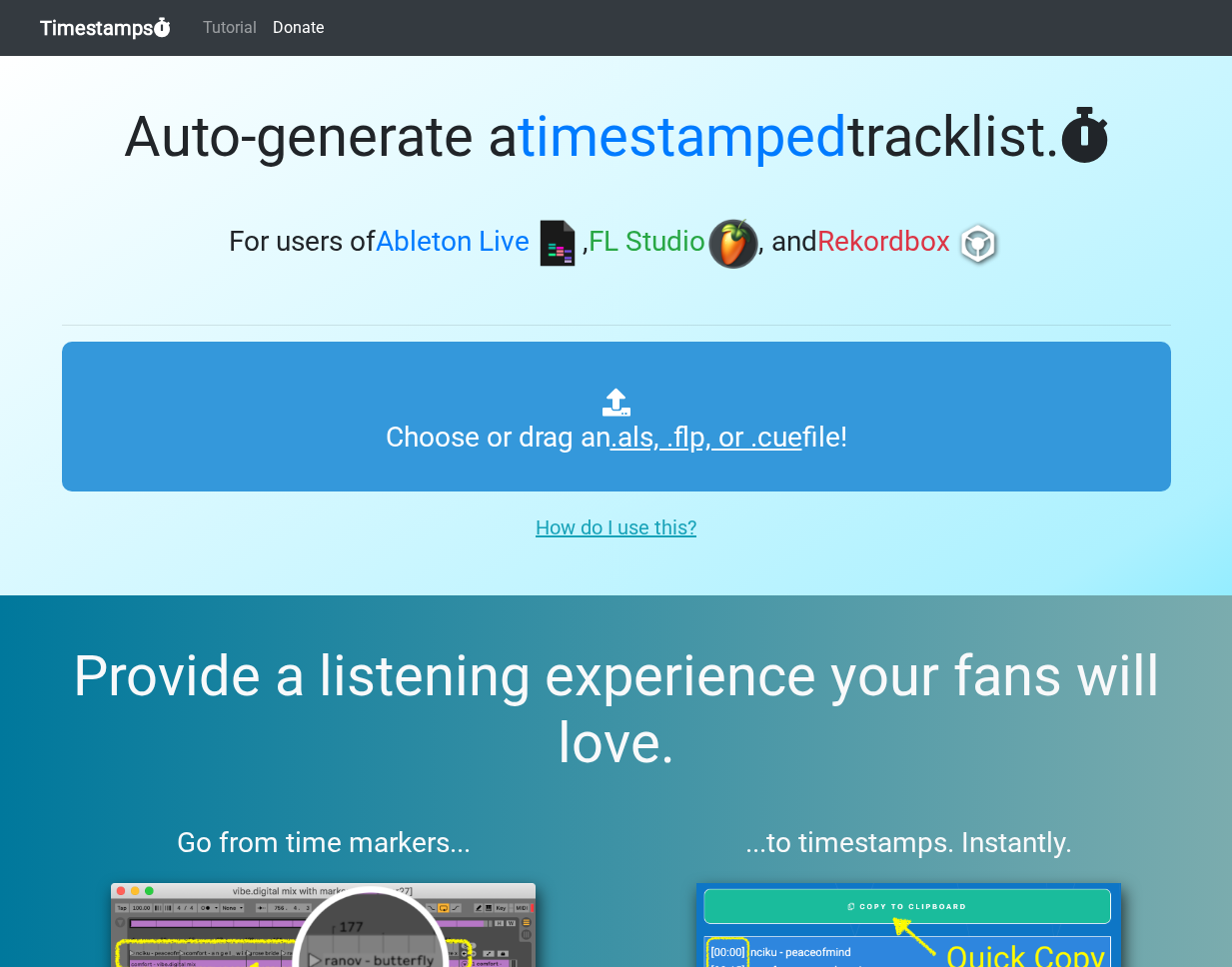 scroll, scrollTop: 0, scrollLeft: 0, axis: both 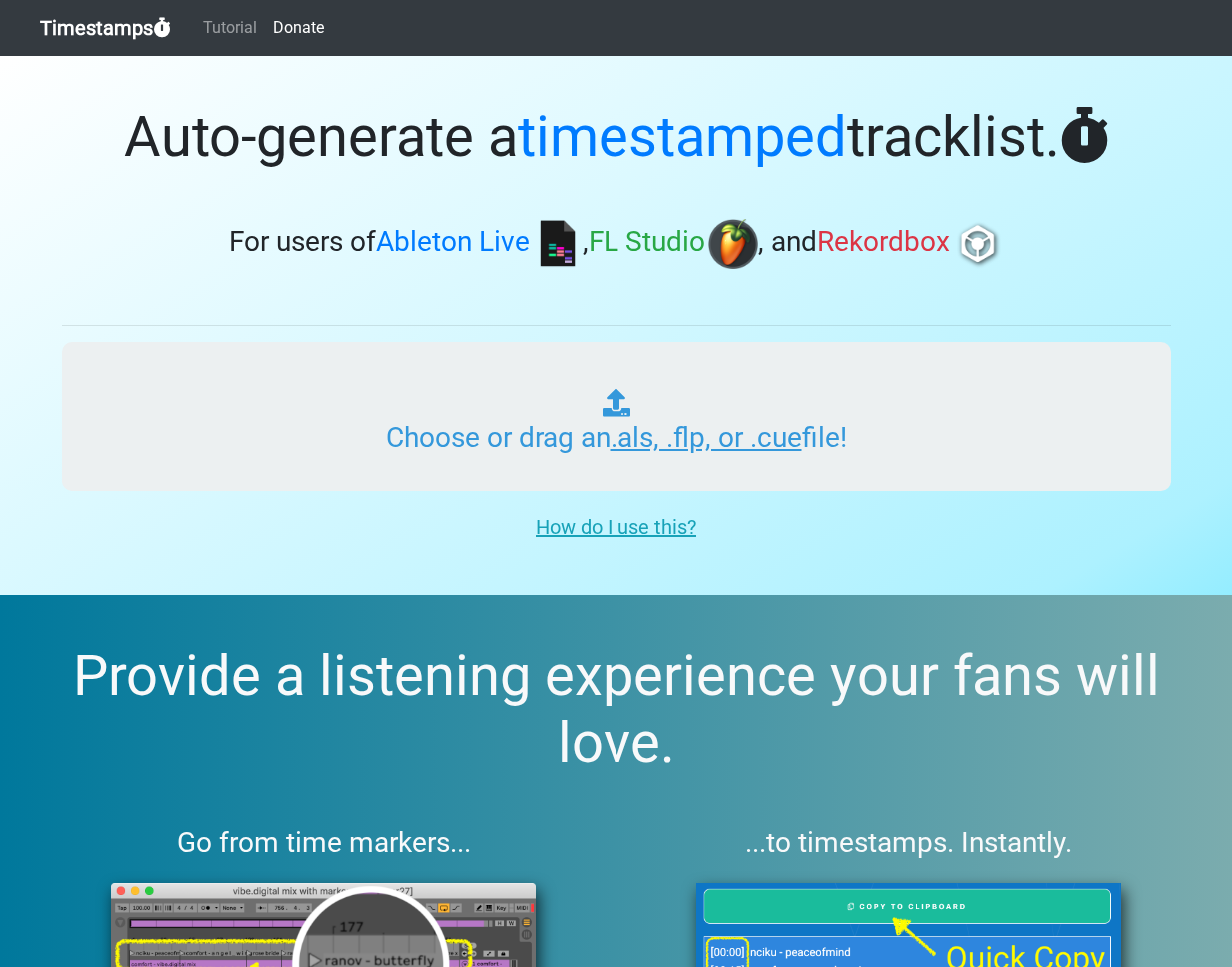 type on "C:\fakepath\ITM_PLAYLIST_054 - Track Times.als" 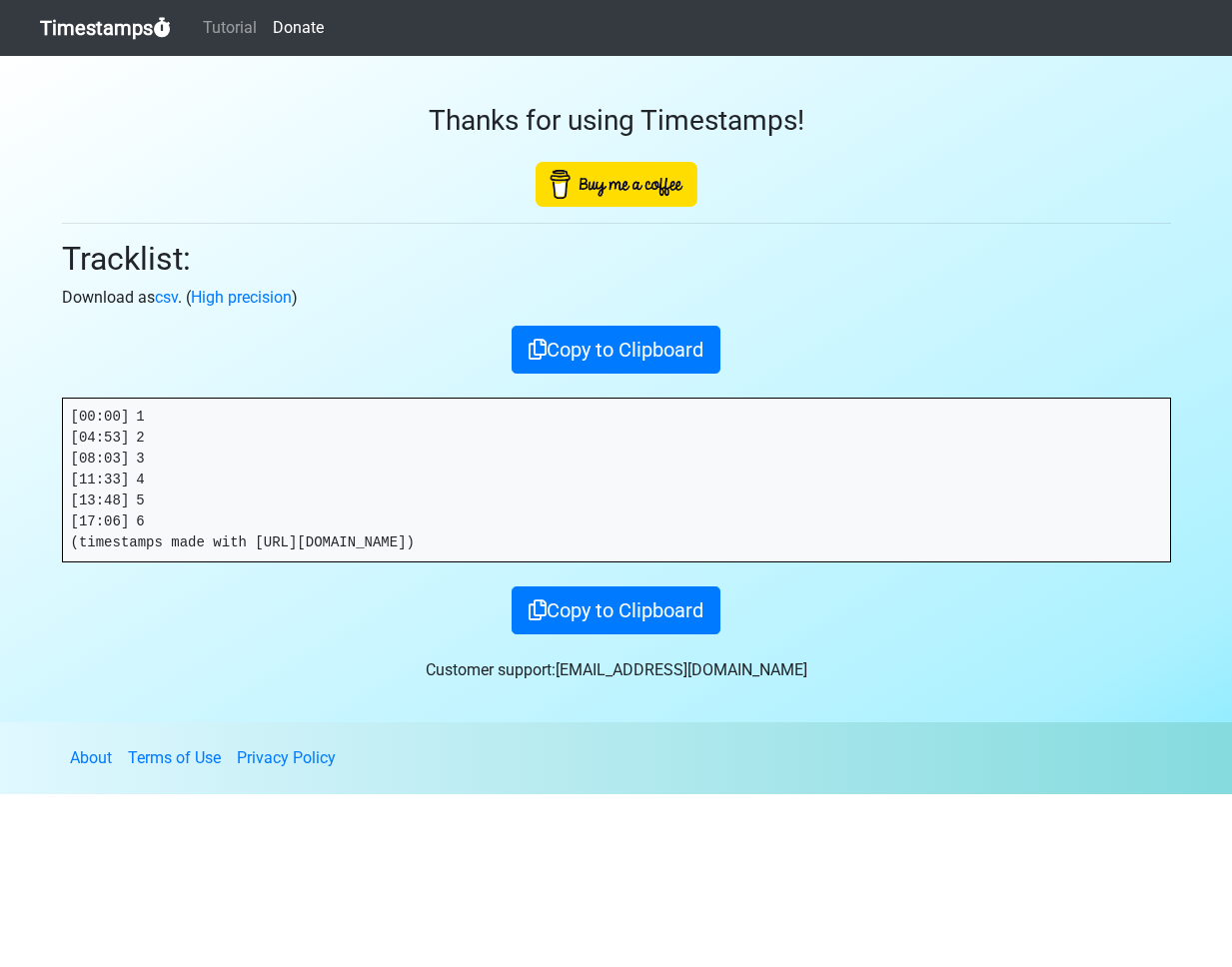 scroll, scrollTop: 0, scrollLeft: 0, axis: both 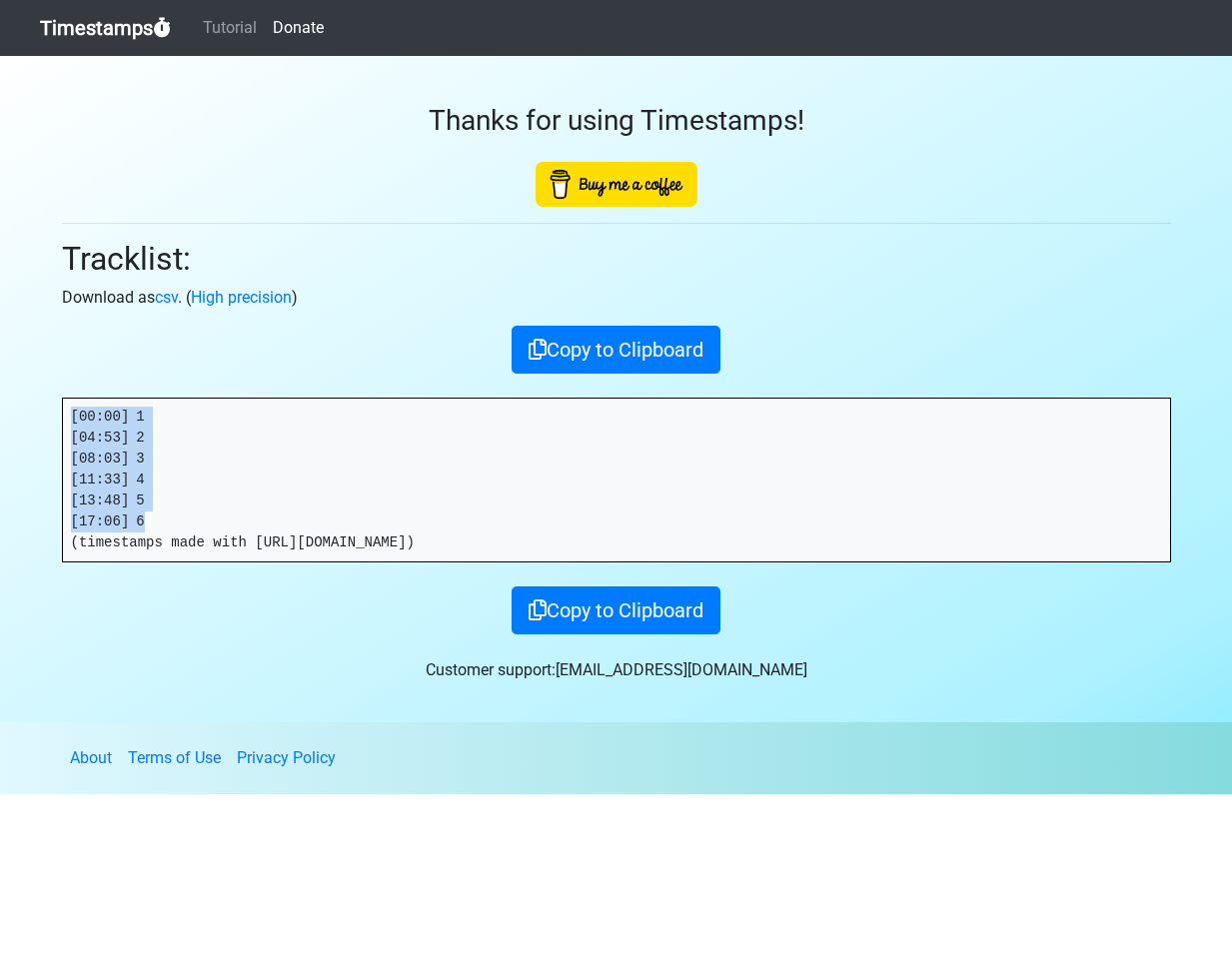 drag, startPoint x: 173, startPoint y: 524, endPoint x: 25, endPoint y: 407, distance: 188.66107 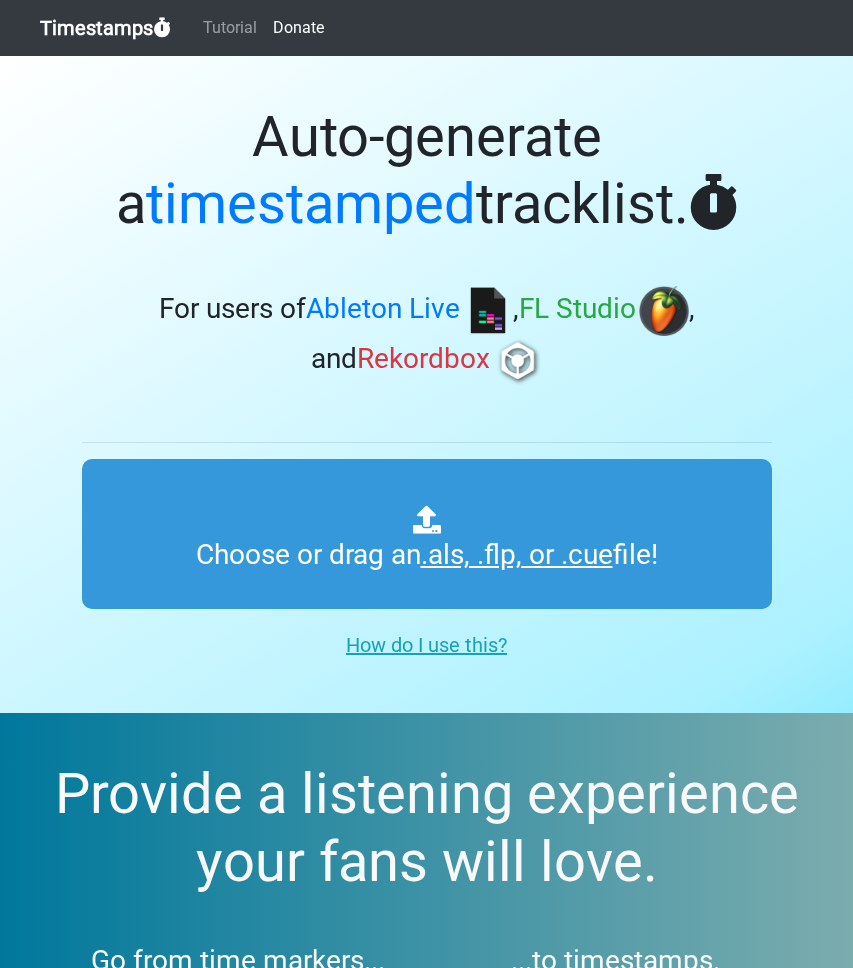 scroll, scrollTop: 0, scrollLeft: 0, axis: both 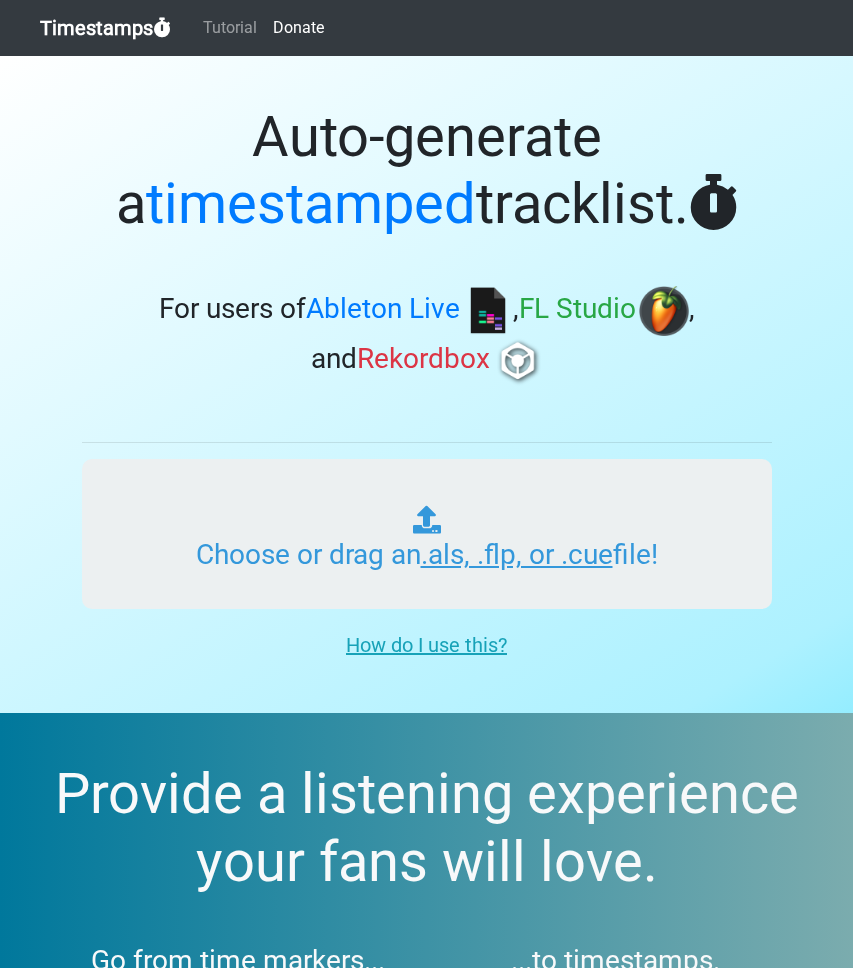 type on "C:\fakepath\ITM_PLAYLIST_055 - Track Times.als" 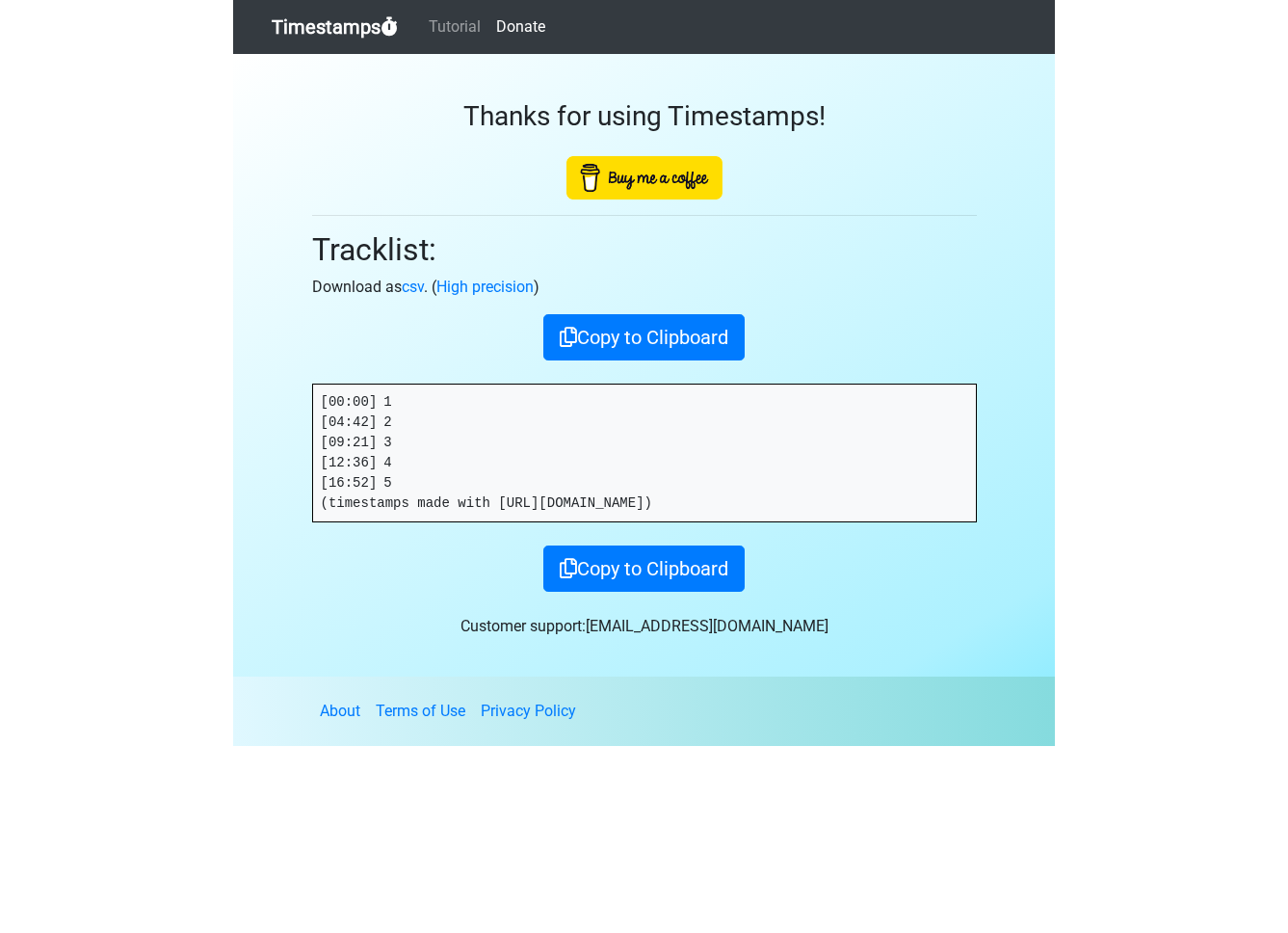 scroll, scrollTop: 0, scrollLeft: 0, axis: both 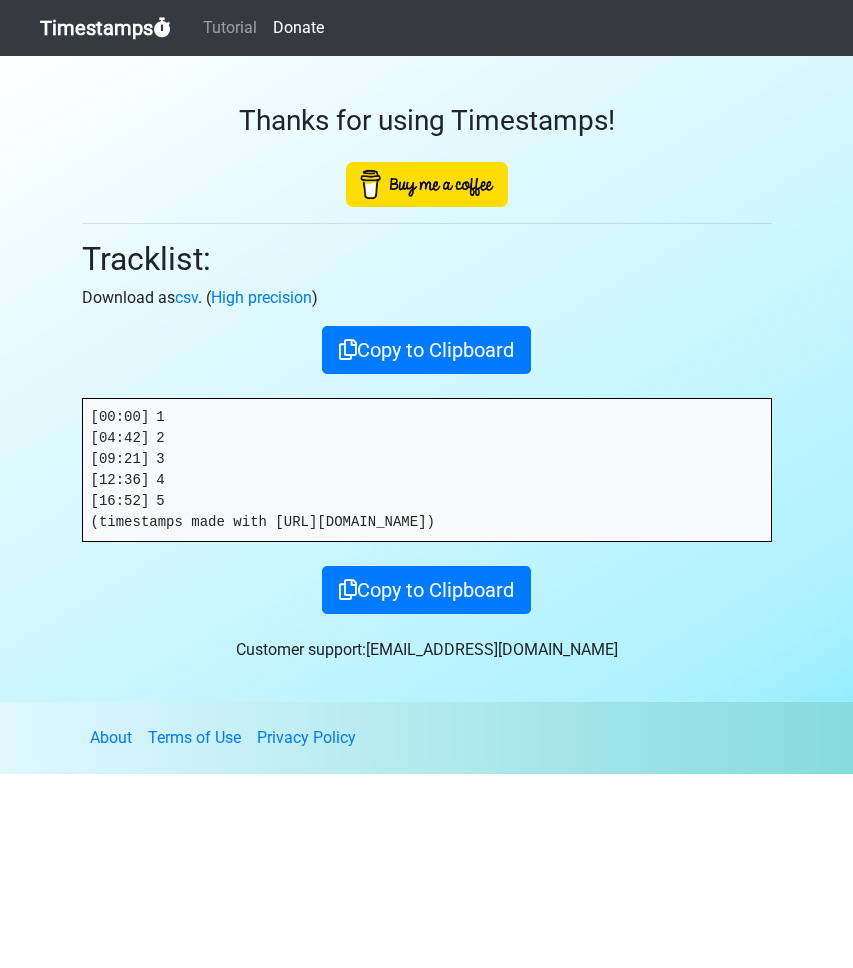 drag, startPoint x: 225, startPoint y: 507, endPoint x: 205, endPoint y: 505, distance: 20.09975 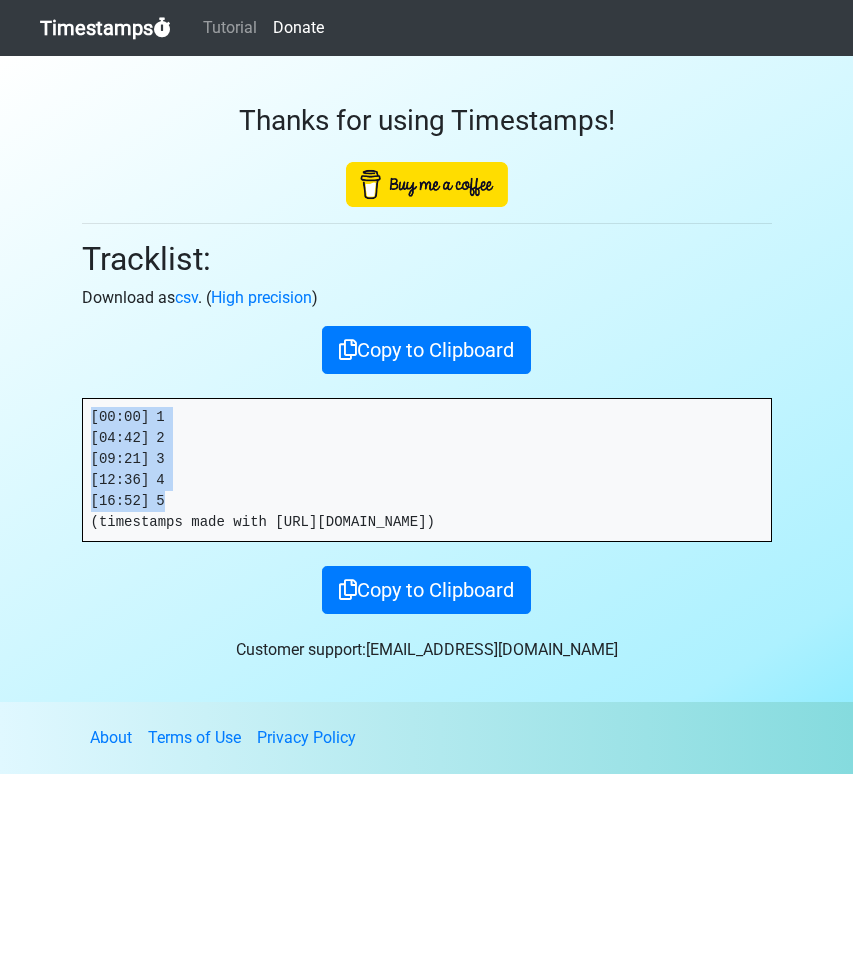 drag, startPoint x: 182, startPoint y: 504, endPoint x: 67, endPoint y: 416, distance: 144.80676 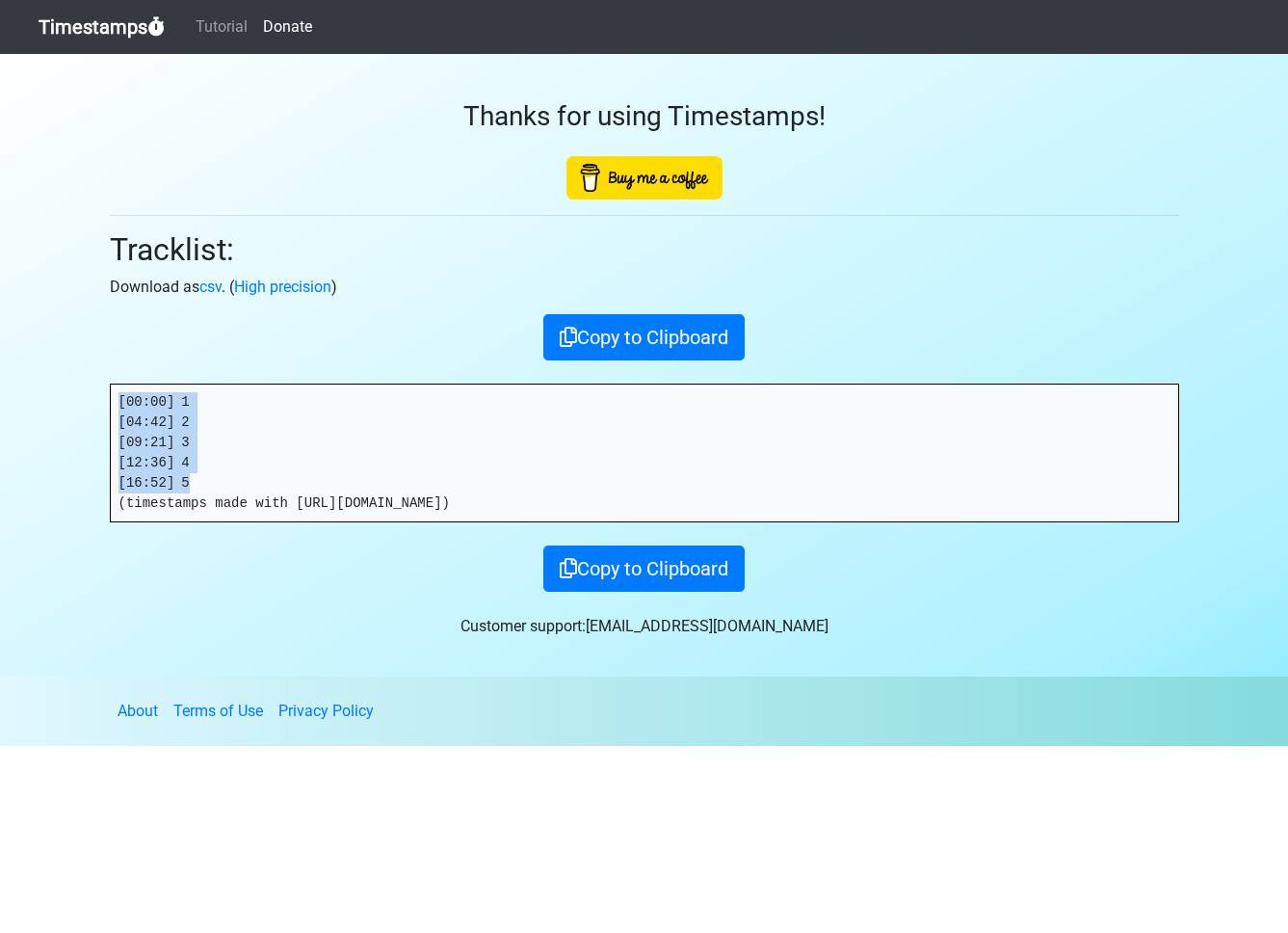 click on "[00:00] 1
[04:42] 2
[09:21] 3
[12:36] 4
[16:52] 5
(timestamps made with https://timestamps.me)" at bounding box center [644, 453] 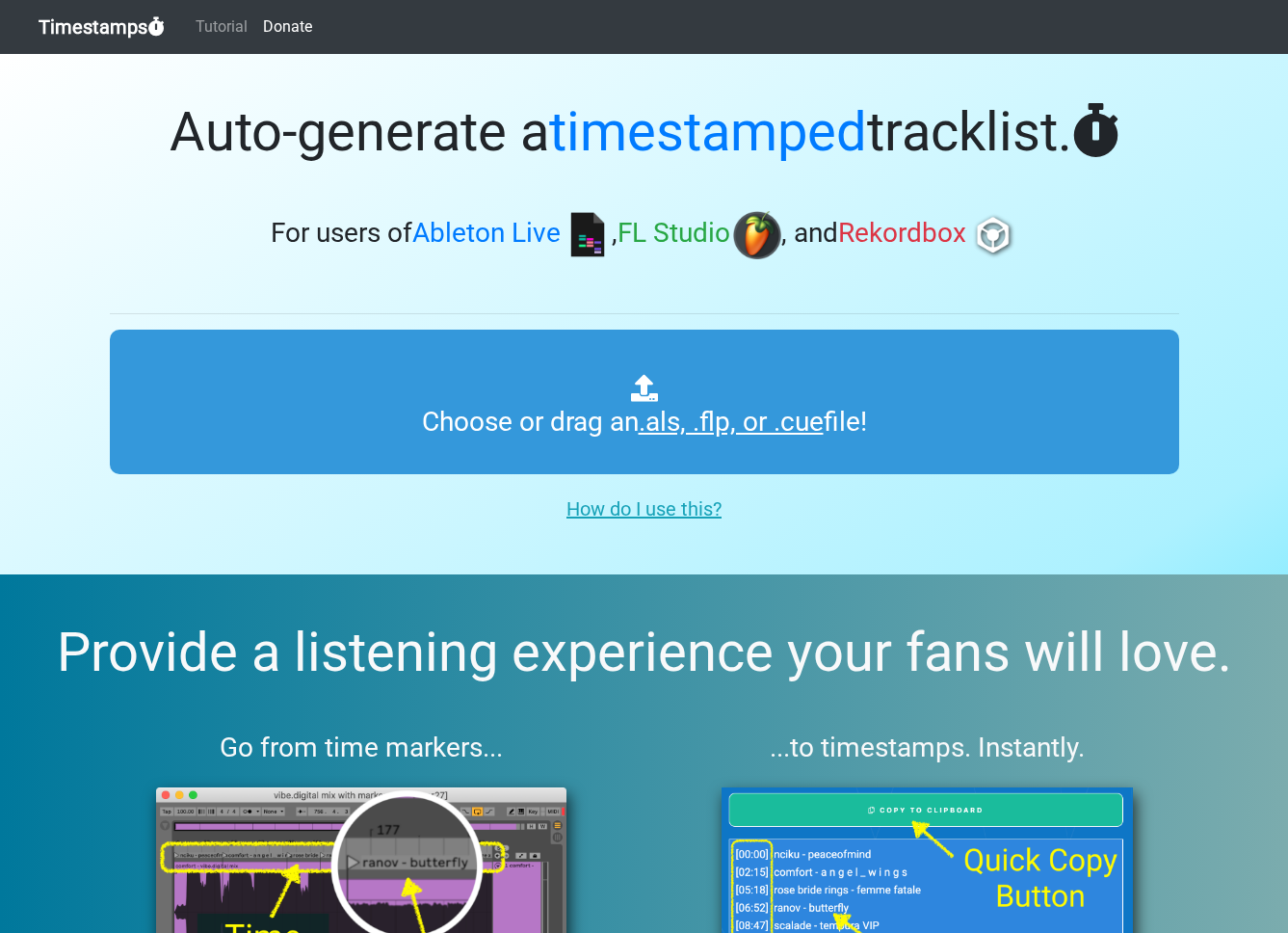 scroll, scrollTop: 0, scrollLeft: 0, axis: both 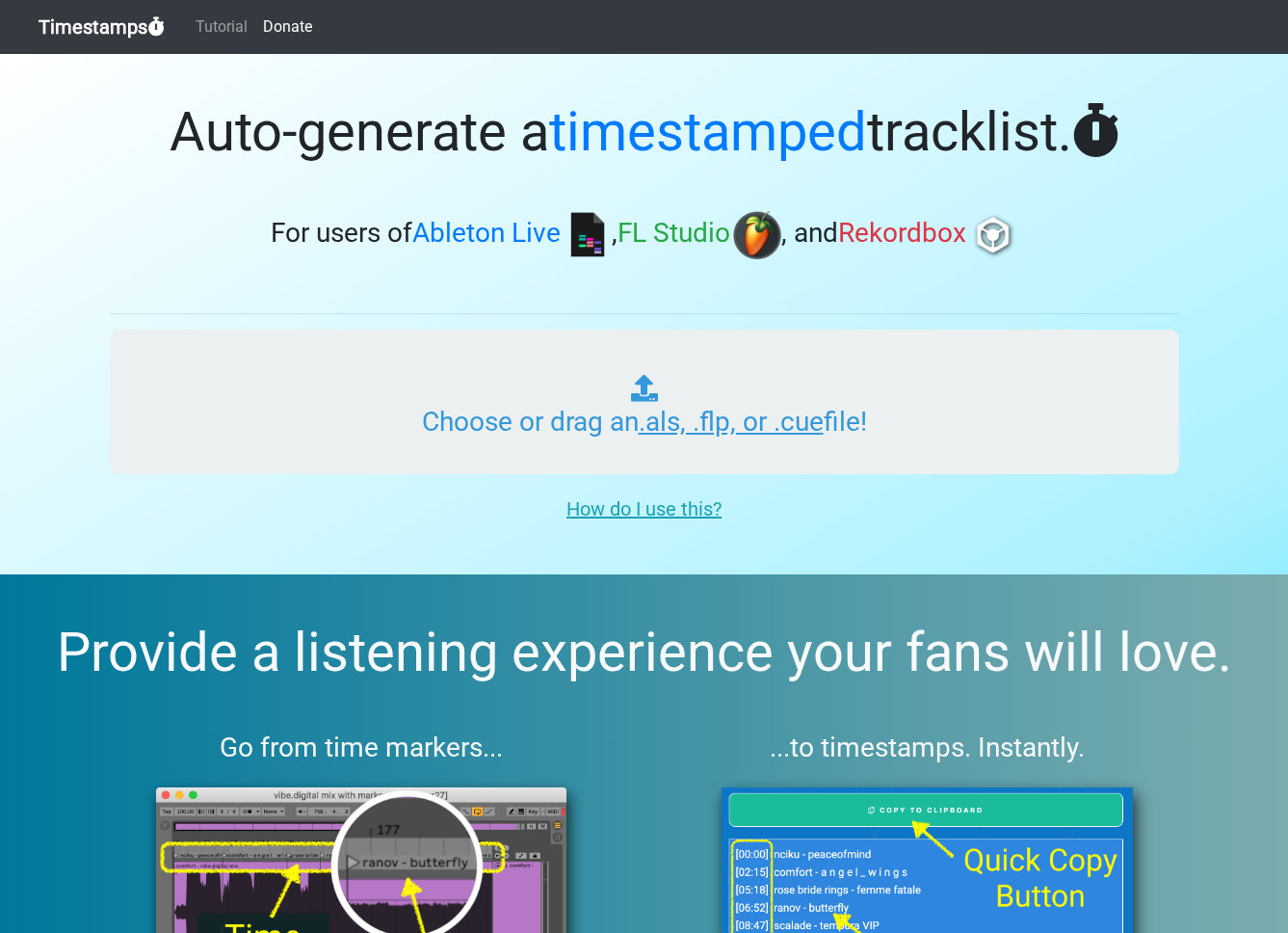 type on "C:\fakepath\ITM_PLAYLIST_050 - Track Times.als" 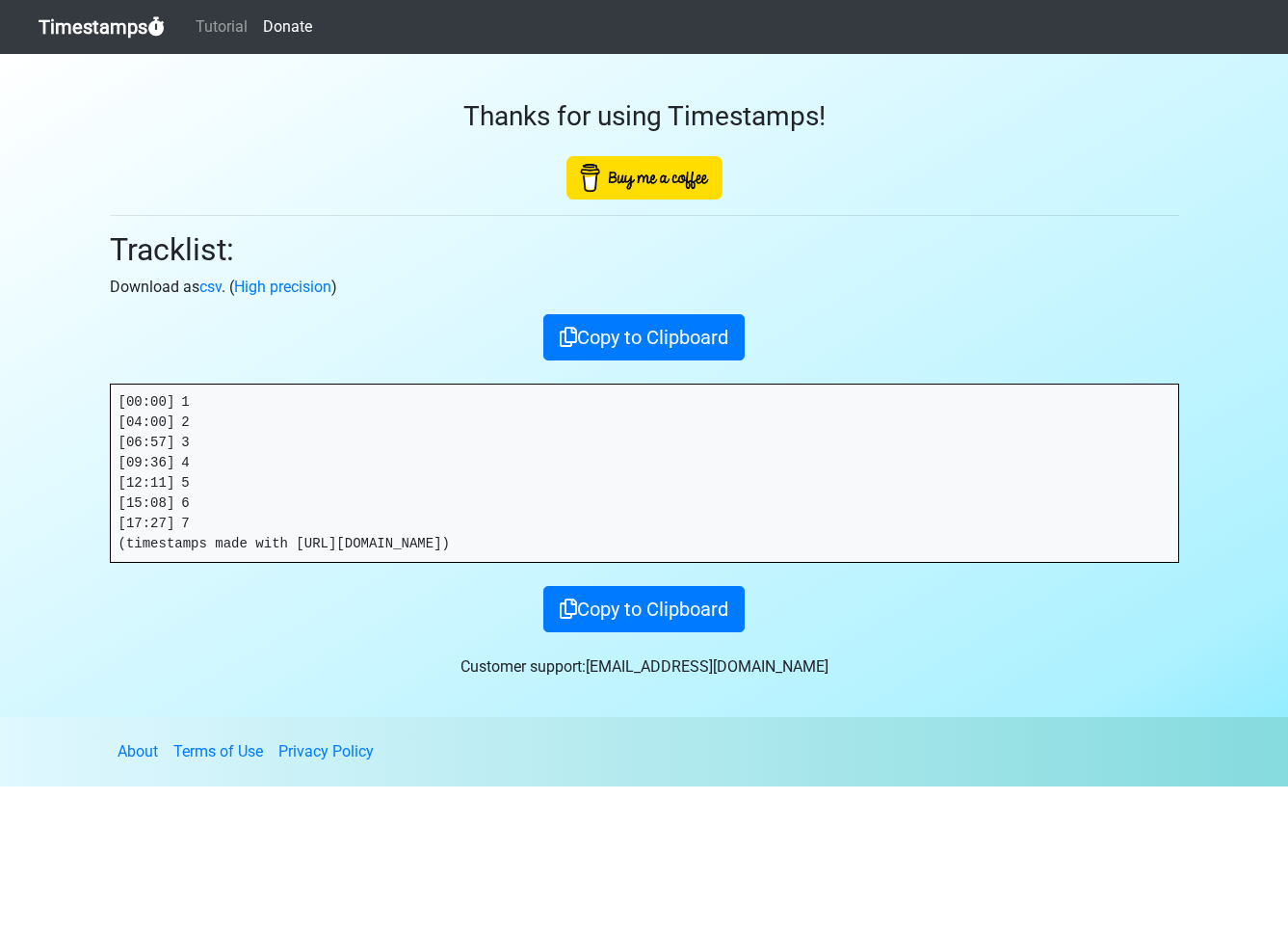 scroll, scrollTop: 0, scrollLeft: 0, axis: both 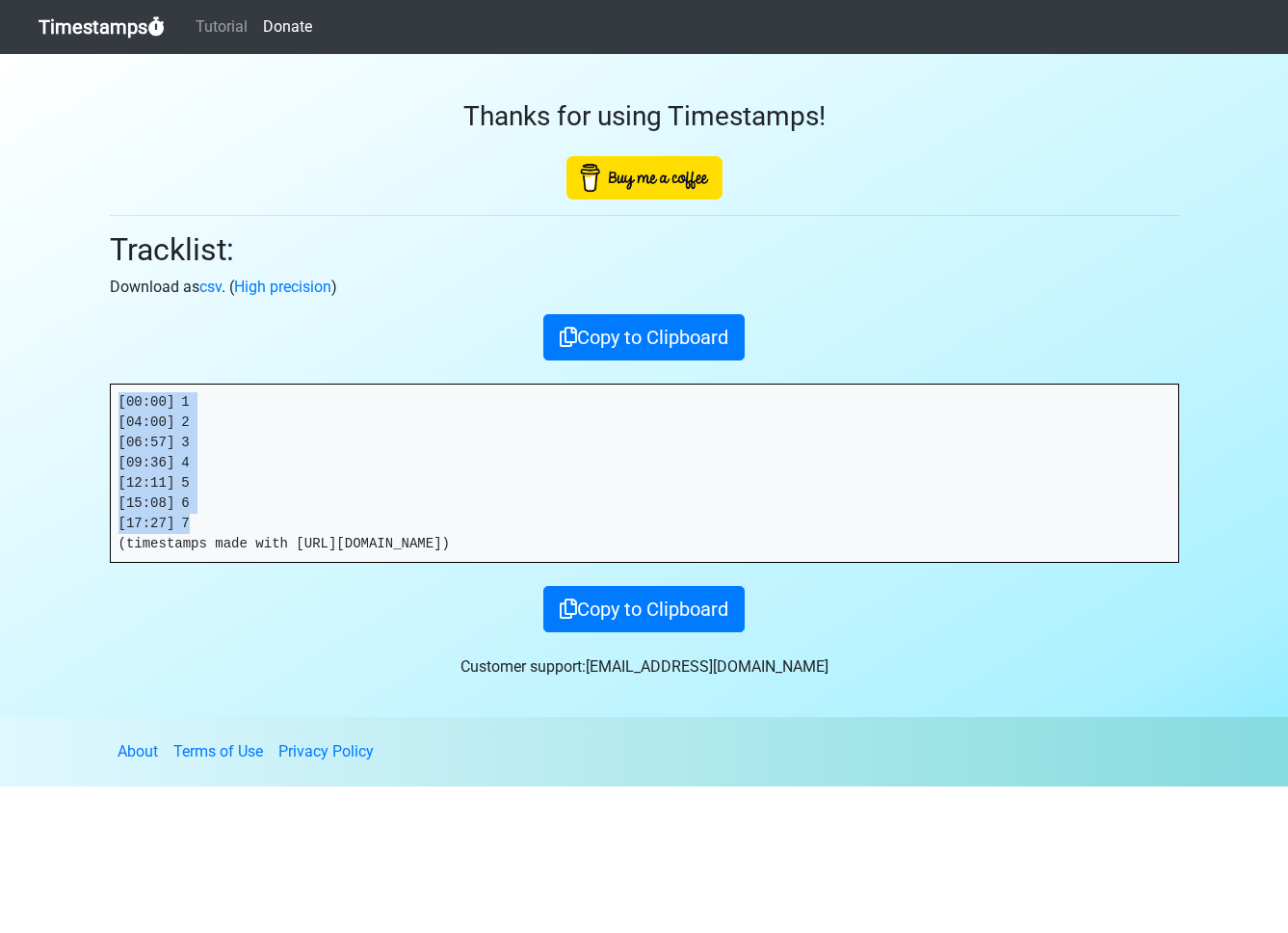 drag, startPoint x: 223, startPoint y: 520, endPoint x: 93, endPoint y: 374, distance: 195.48913 